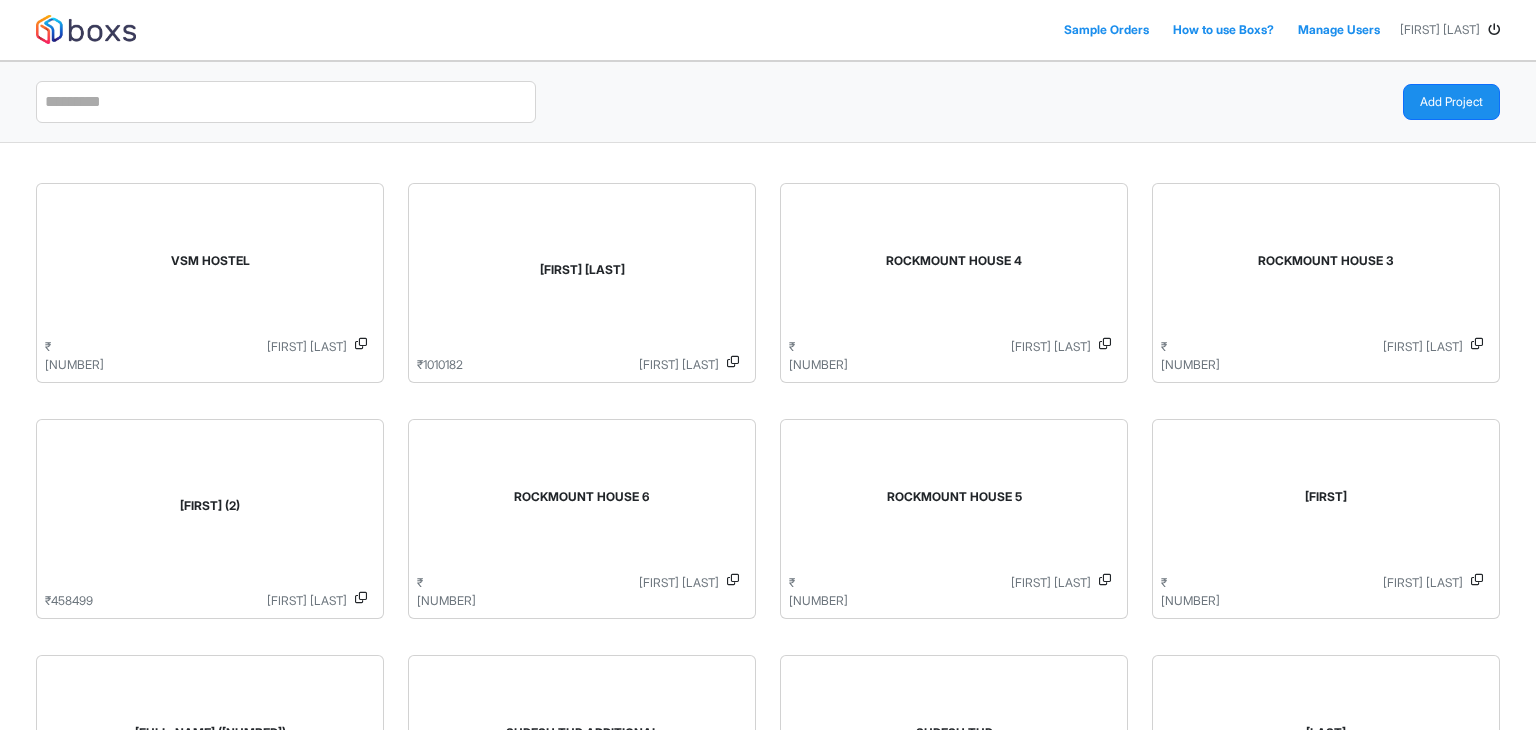 scroll, scrollTop: 0, scrollLeft: 0, axis: both 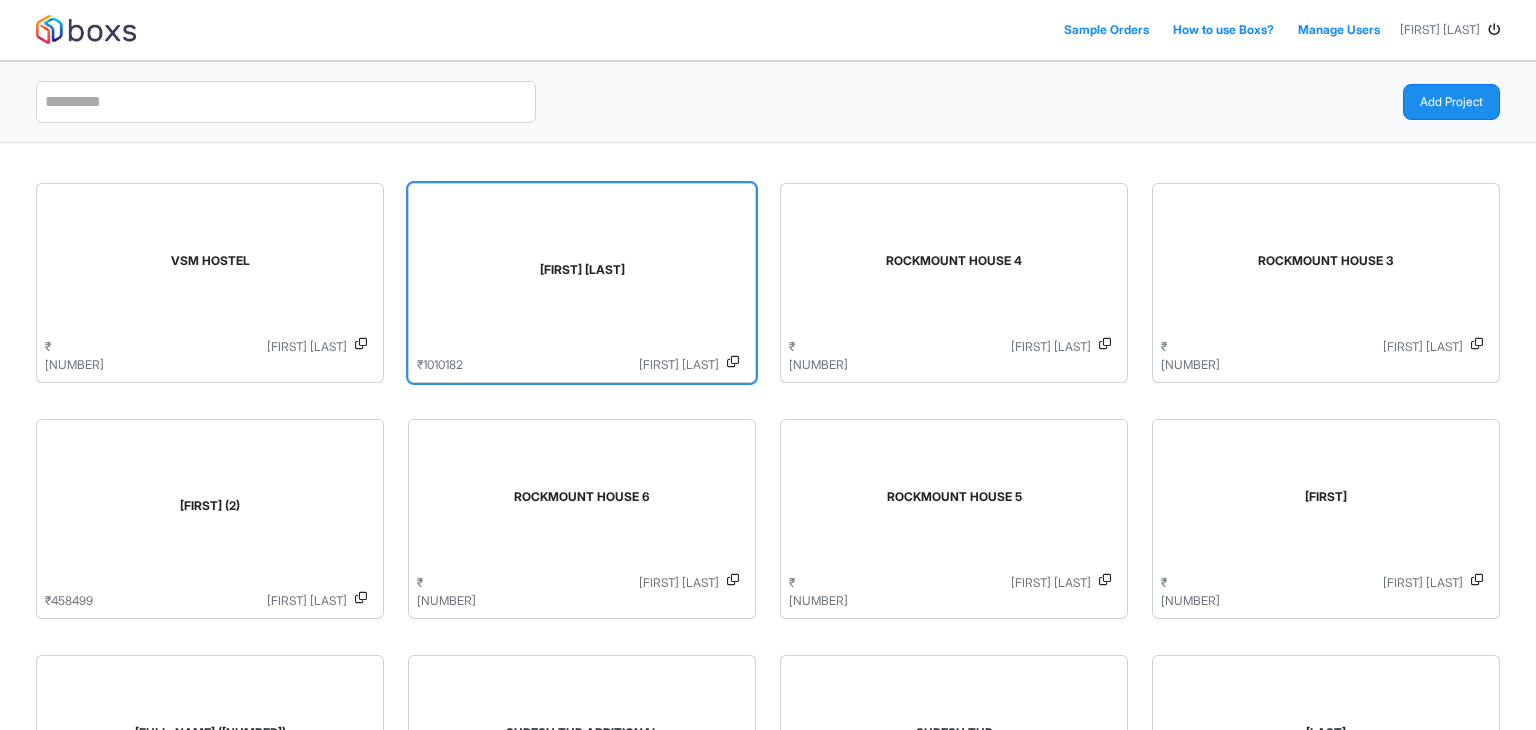 click on "[FIRST] [LAST]" at bounding box center (582, 274) 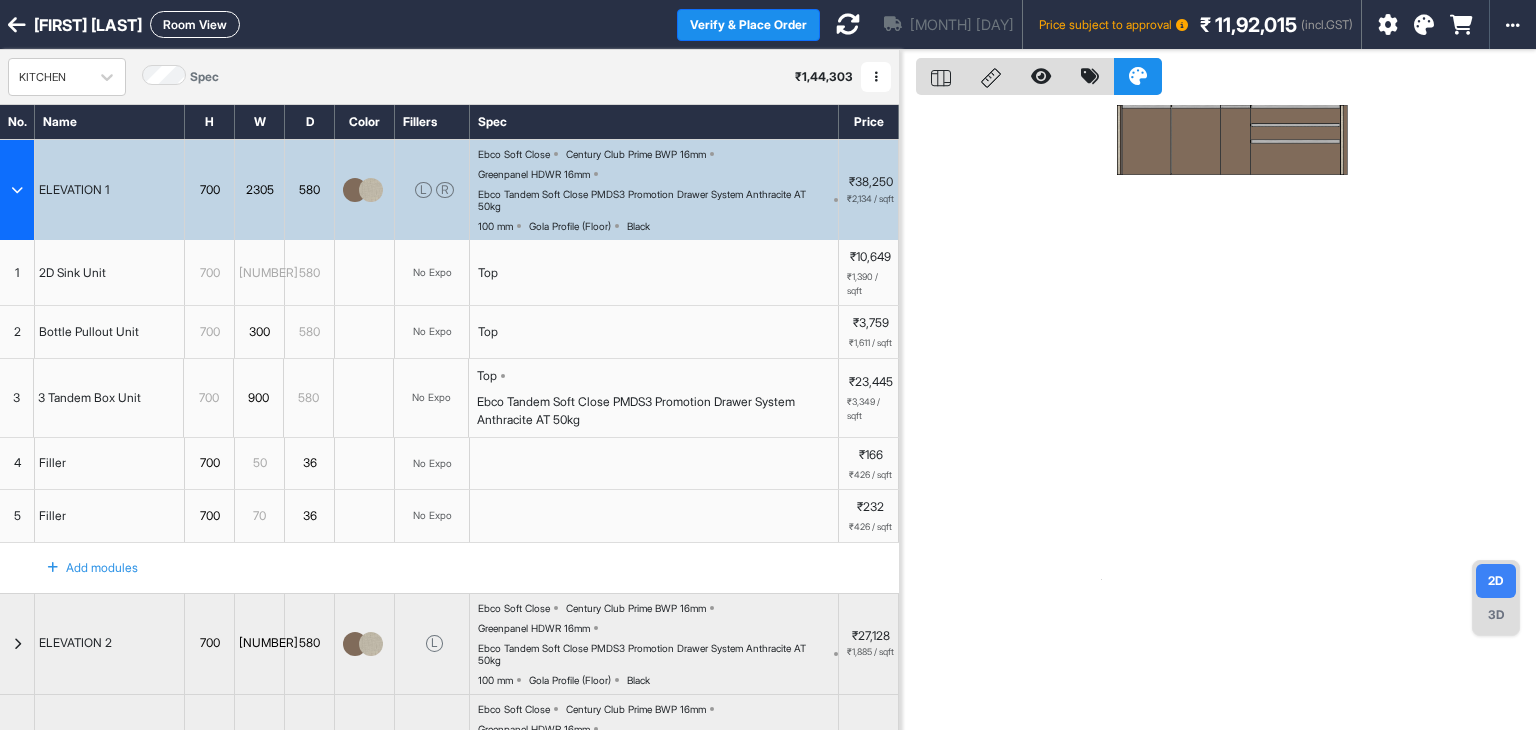 click at bounding box center [17, 190] 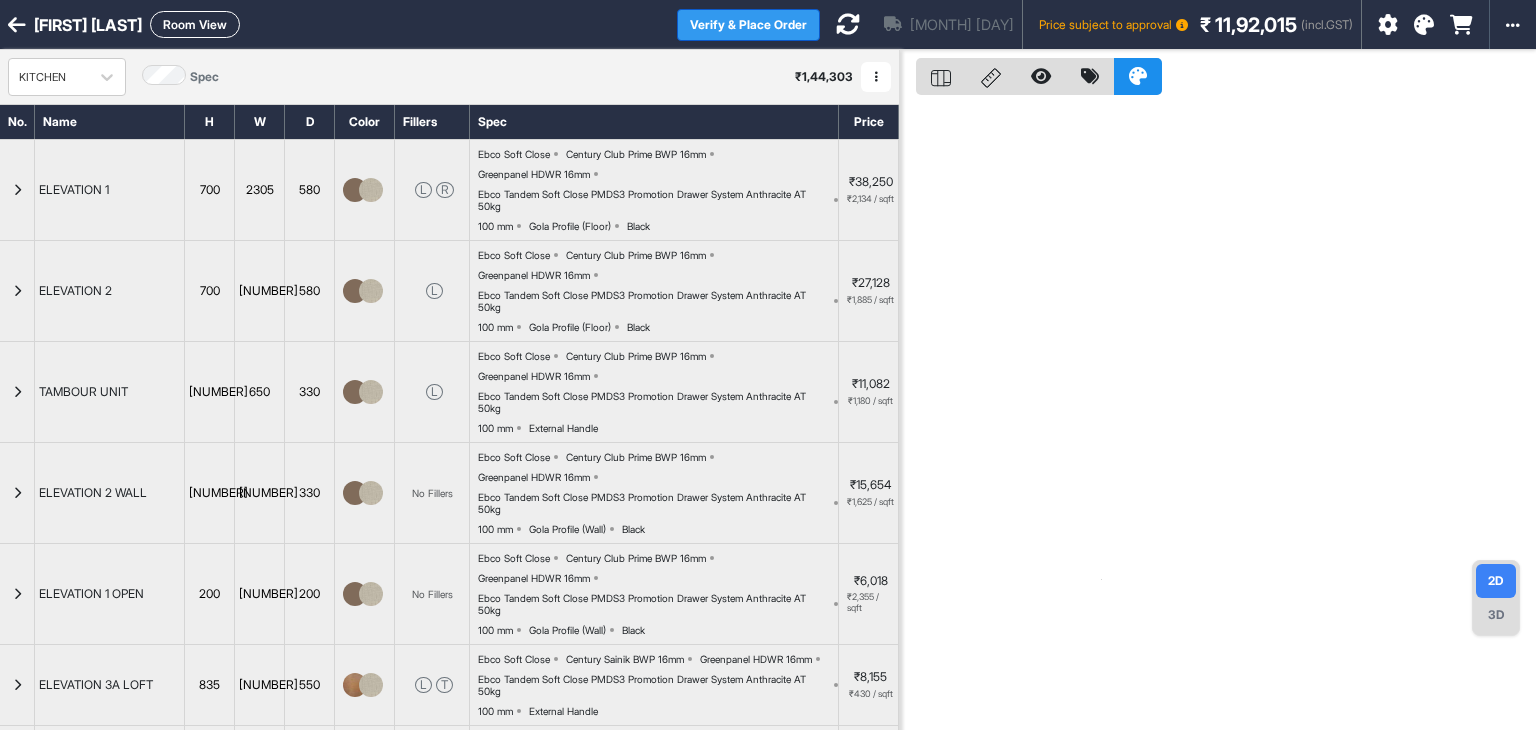 click on "Verify & Place Order" at bounding box center (748, 25) 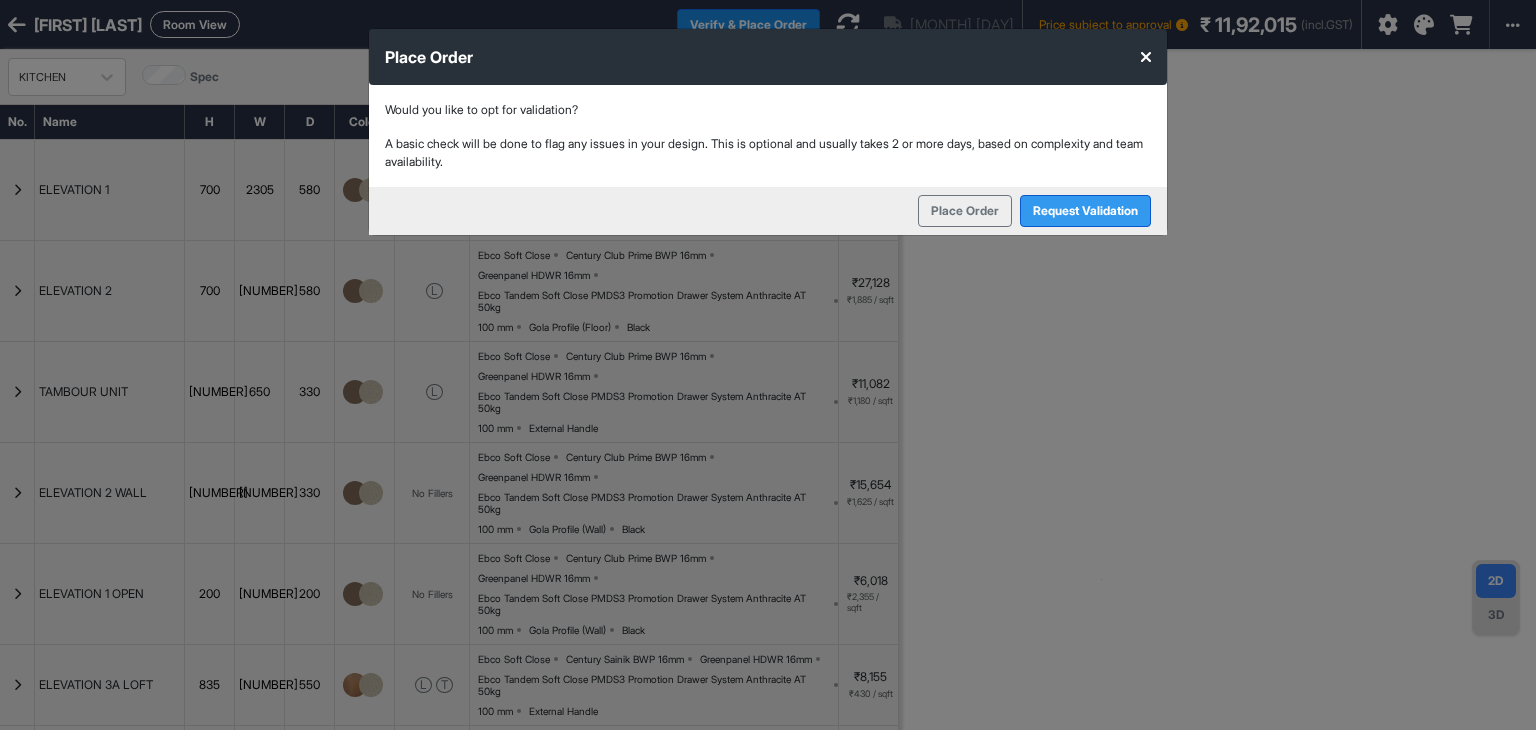 click on "Request Validation" at bounding box center (1085, 211) 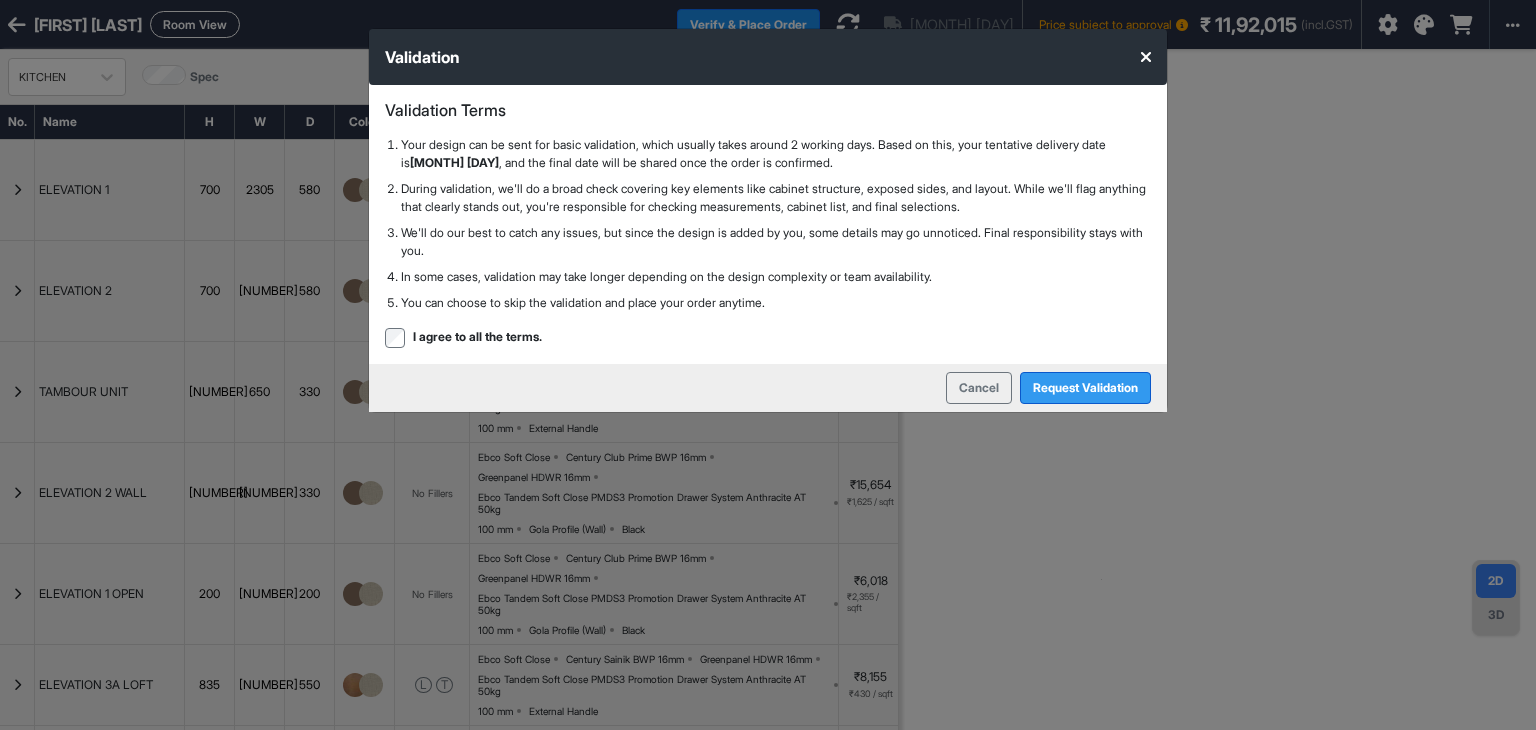 click on "Request Validation" at bounding box center (1085, 388) 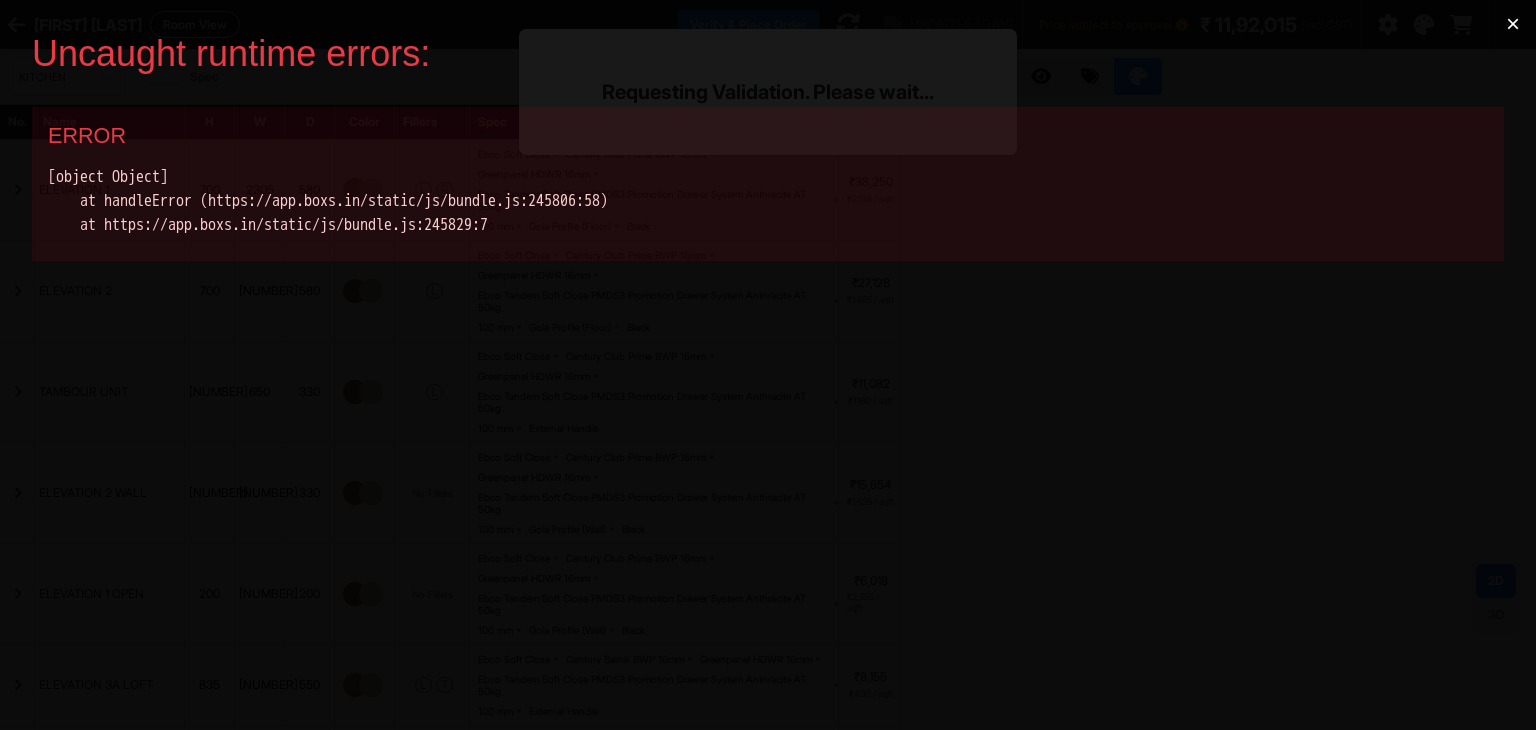 scroll, scrollTop: 0, scrollLeft: 0, axis: both 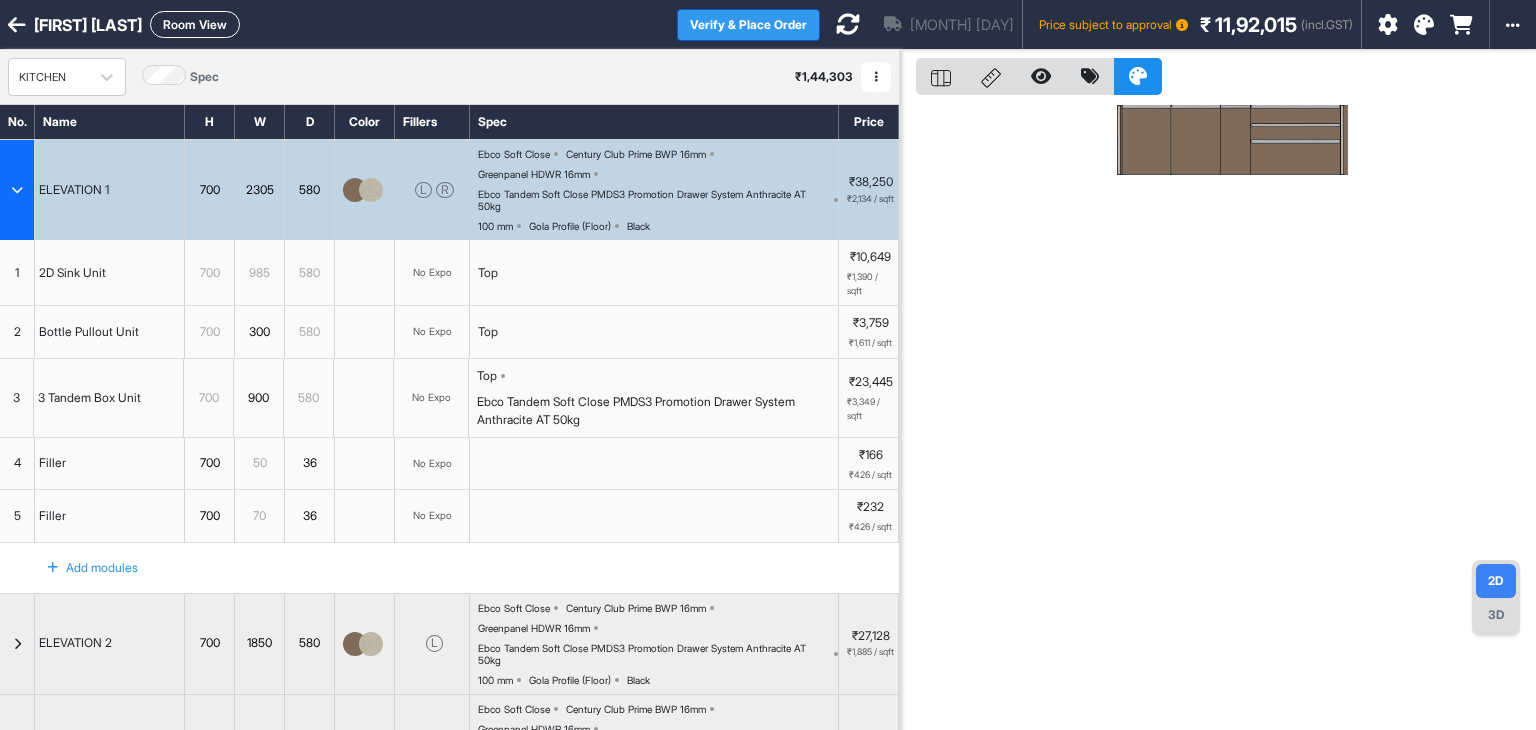 click on "Verify & Place Order" at bounding box center [748, 25] 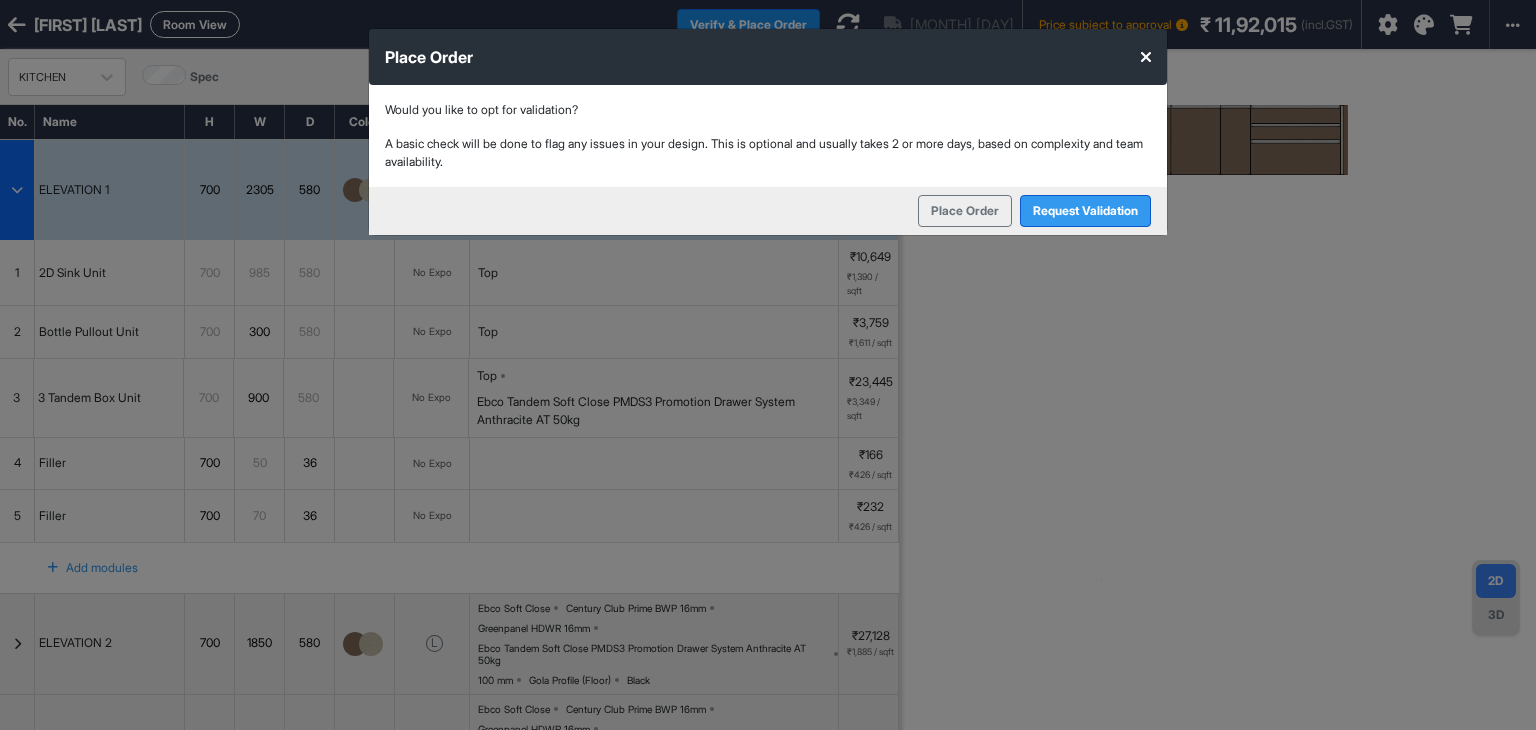 click on "Request Validation" at bounding box center (1085, 211) 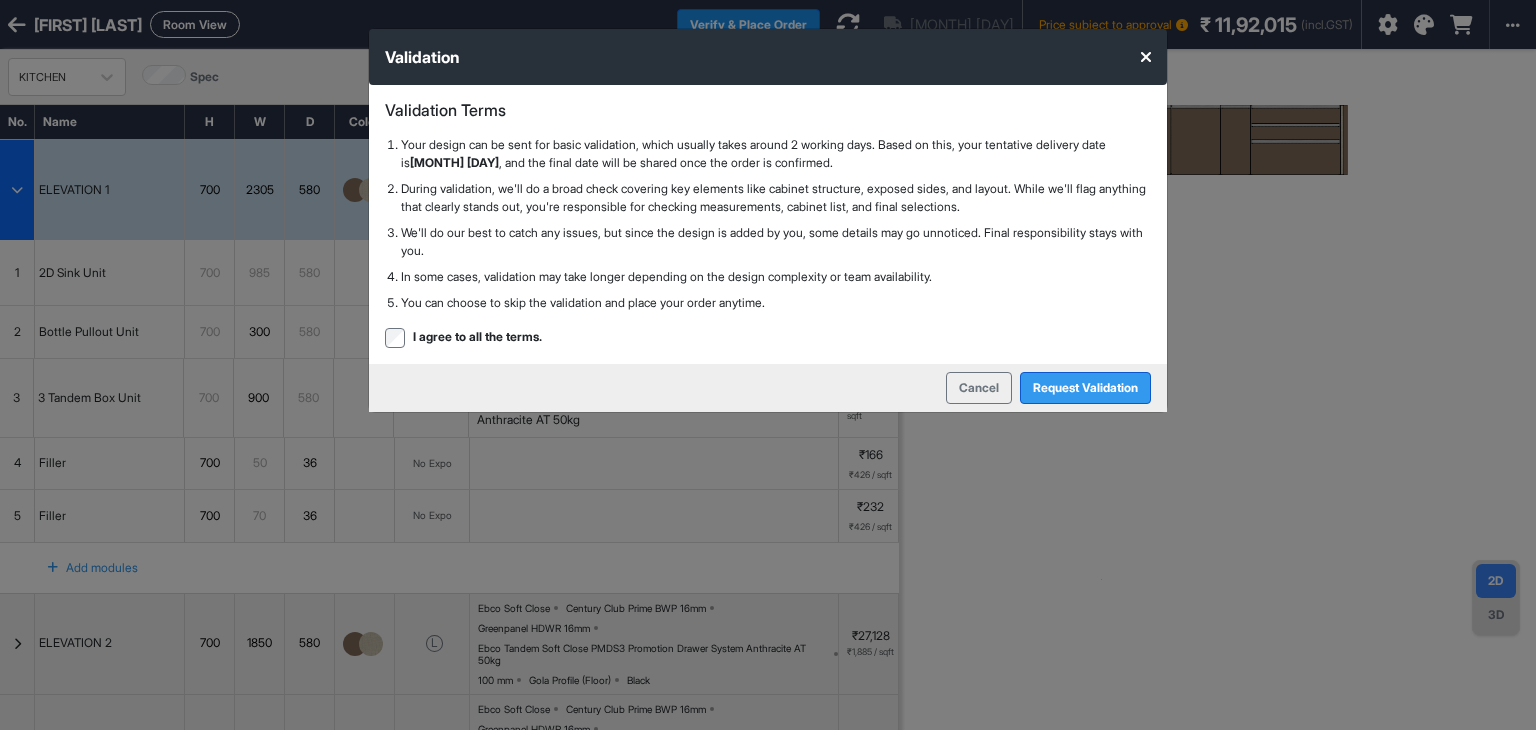 click on "Request Validation" at bounding box center [1085, 388] 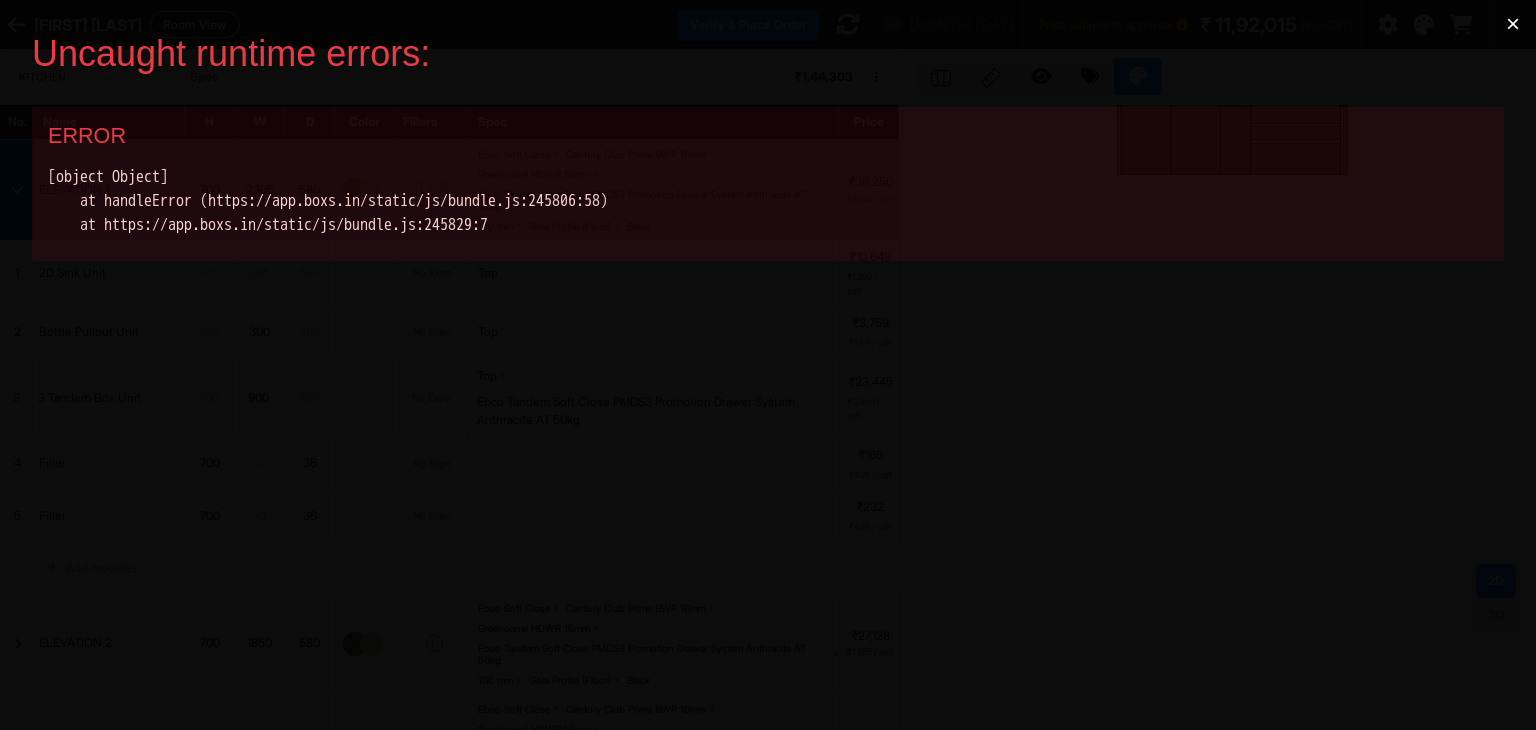 scroll, scrollTop: 0, scrollLeft: 0, axis: both 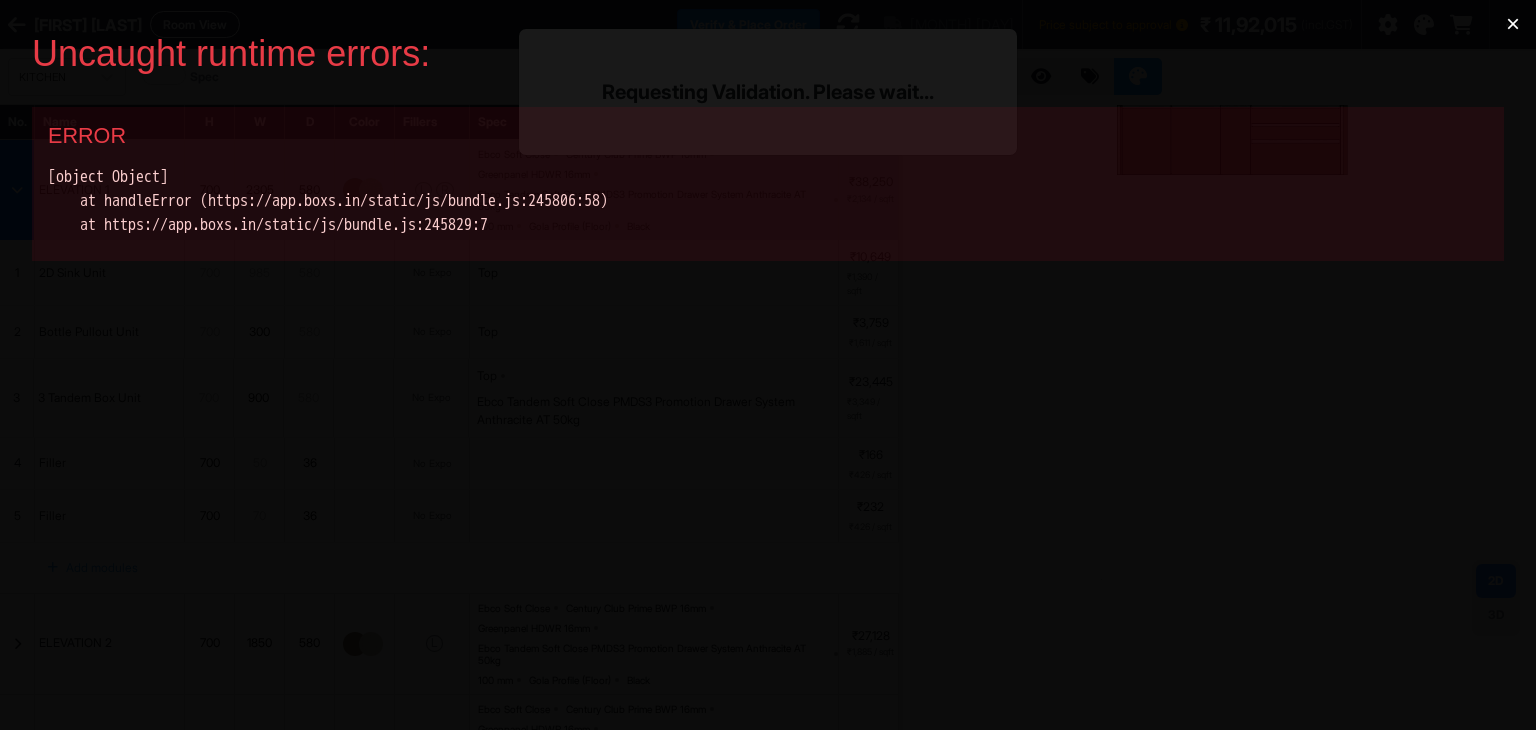 click on "×" at bounding box center (1513, 24) 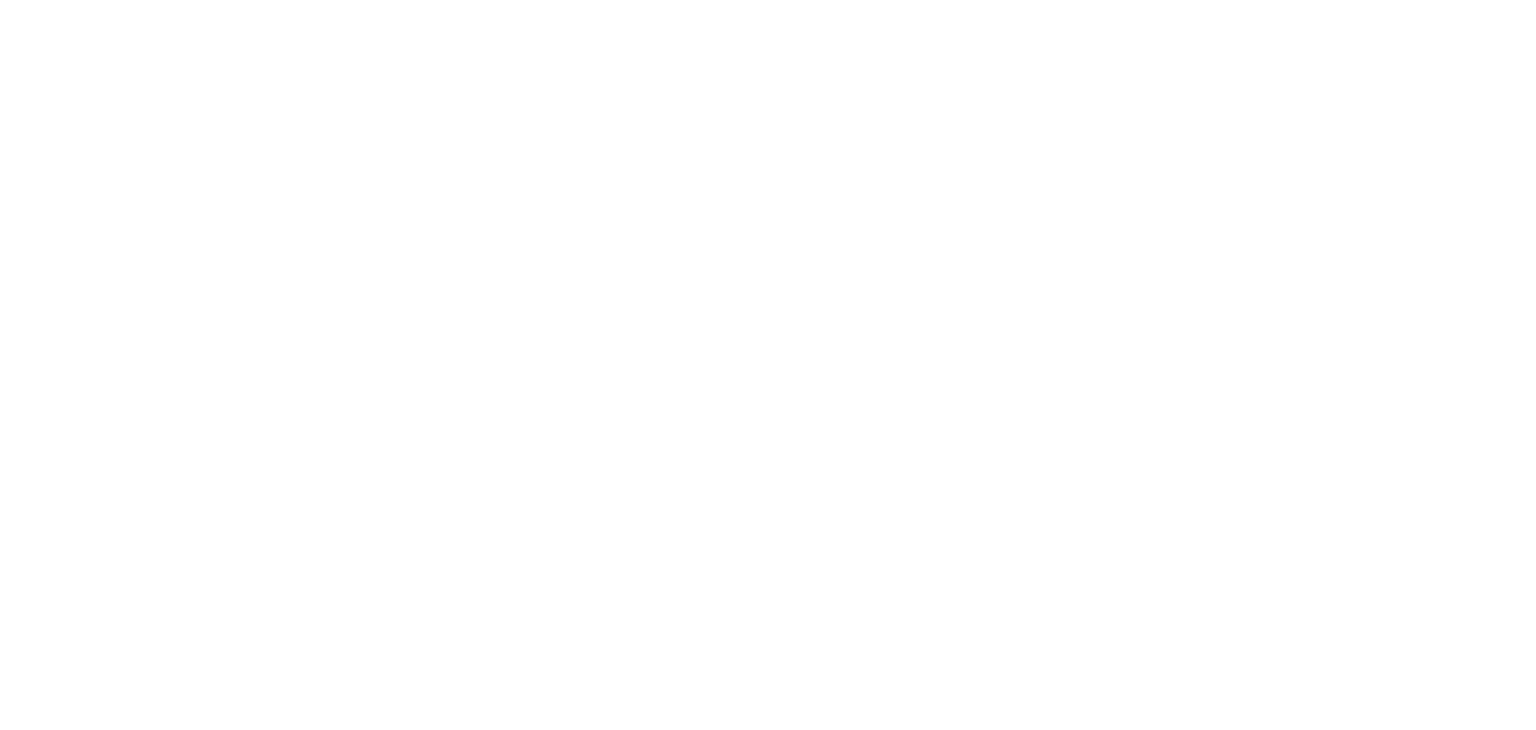 scroll, scrollTop: 0, scrollLeft: 0, axis: both 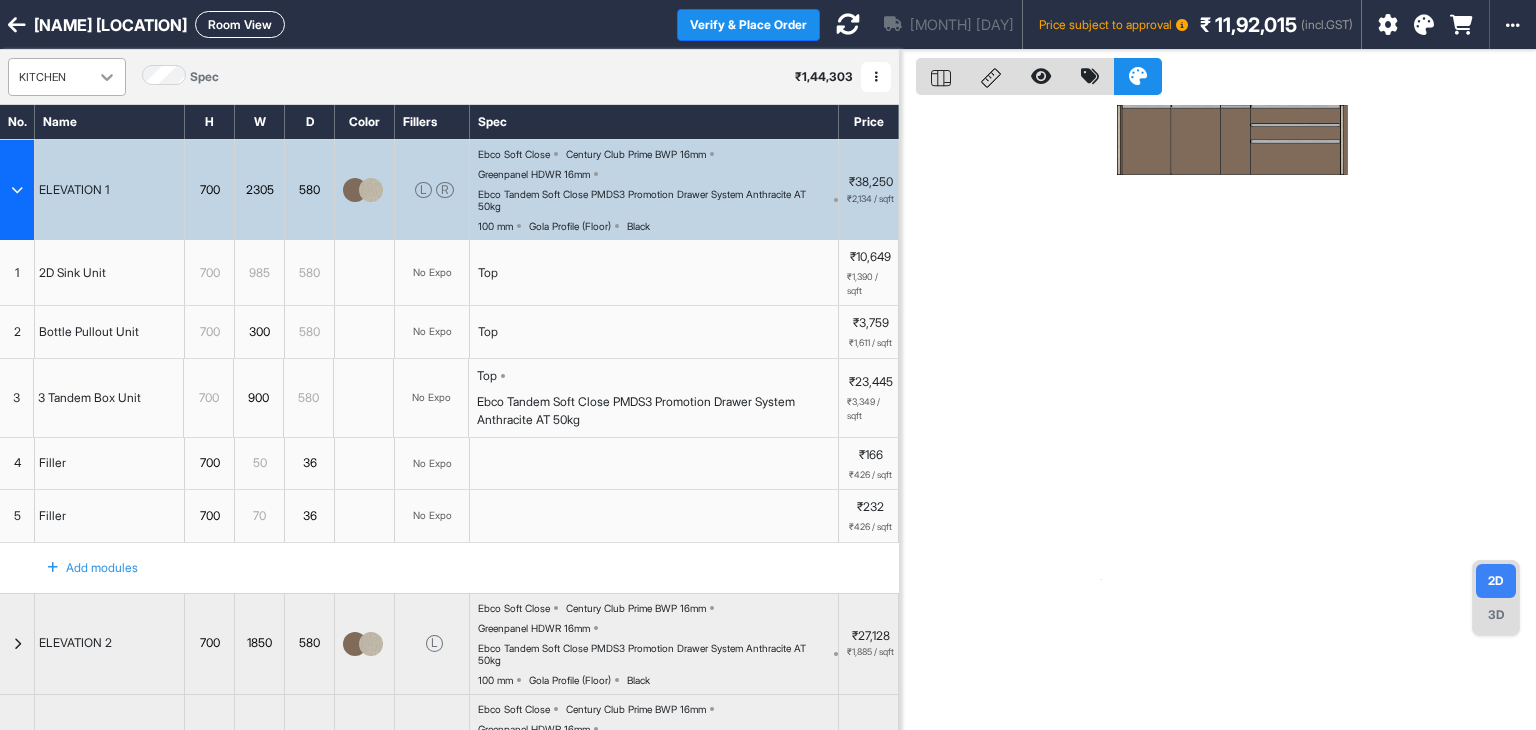 click 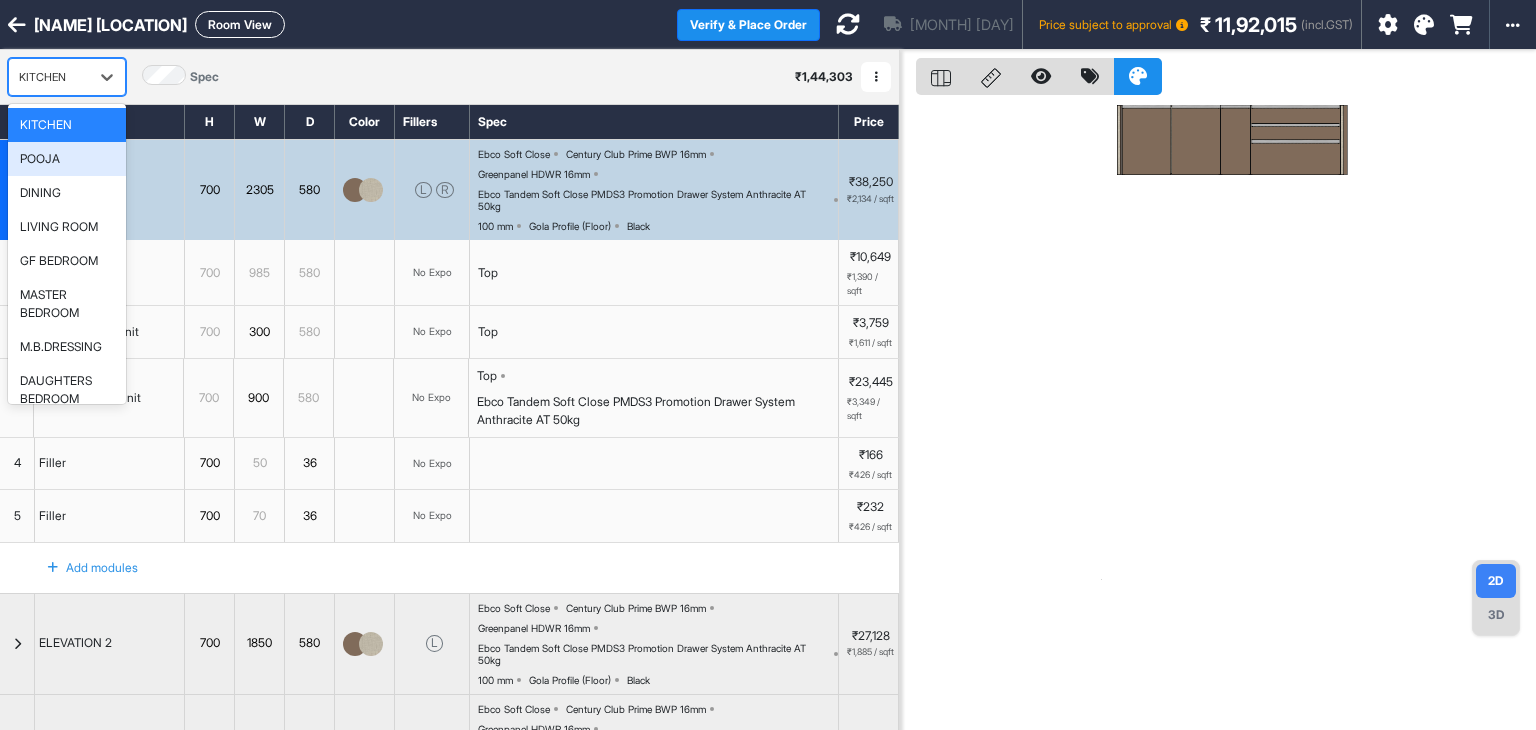 click on "POOJA" at bounding box center (67, 159) 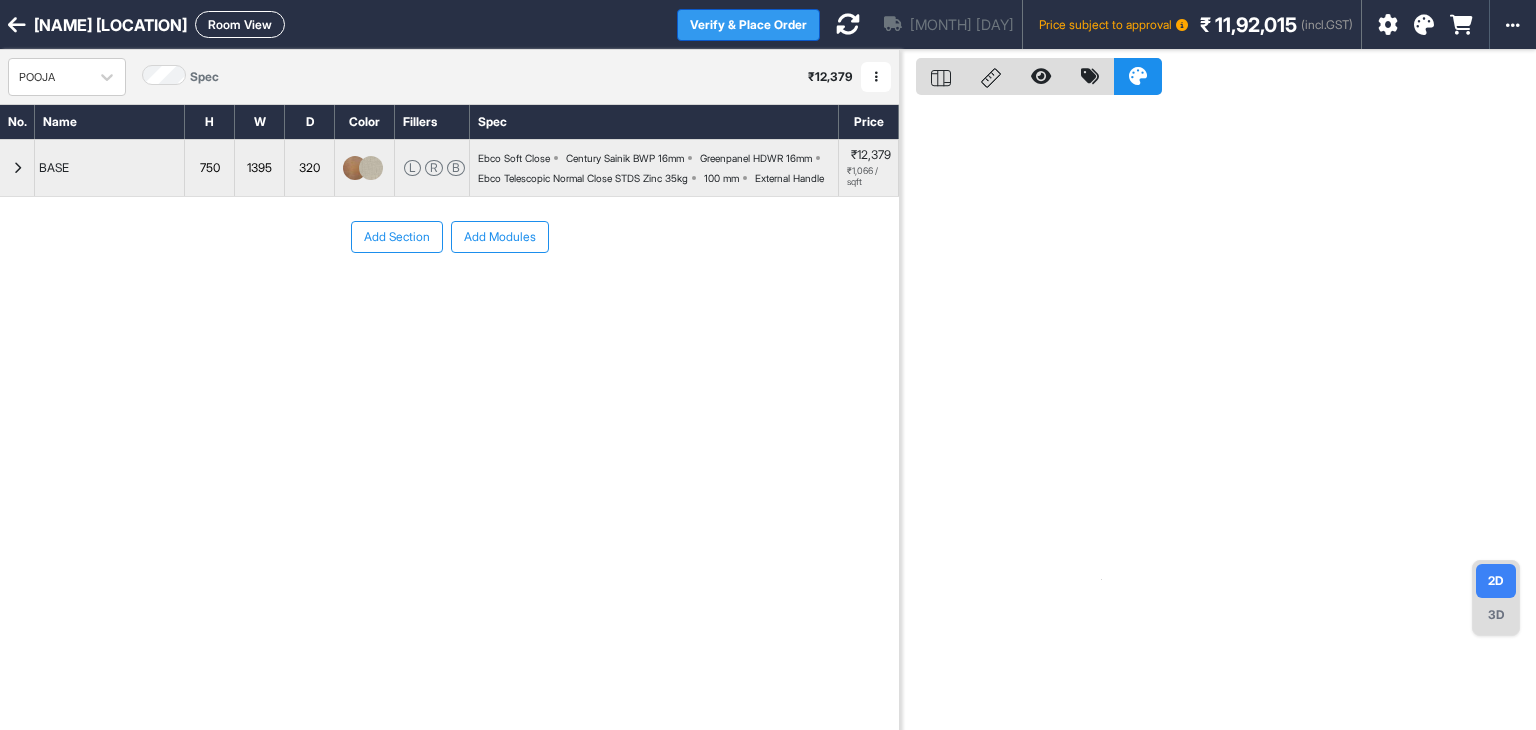 click on "Verify & Place Order" at bounding box center [748, 25] 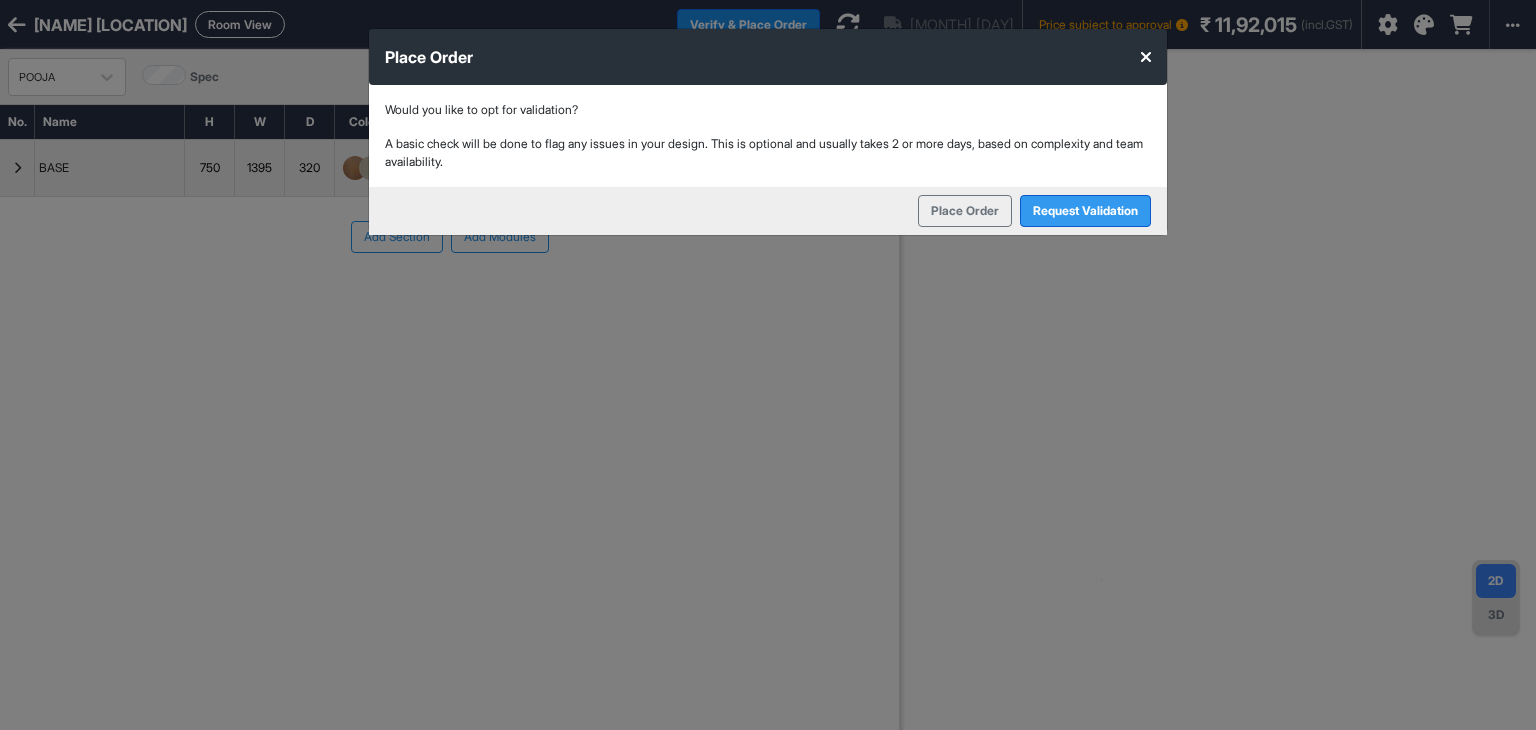 click on "Request Validation" at bounding box center (1085, 211) 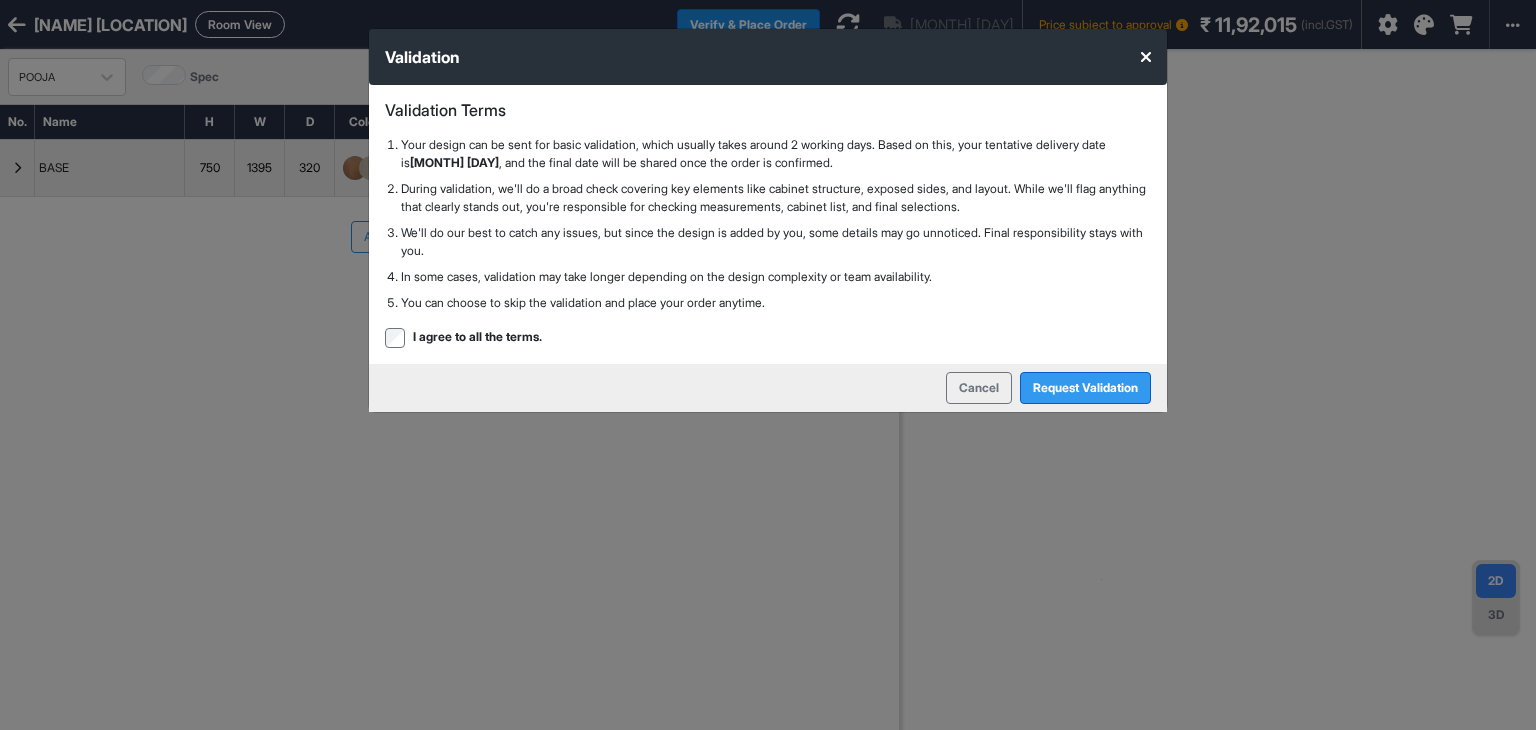 click on "Request Validation" at bounding box center (1085, 388) 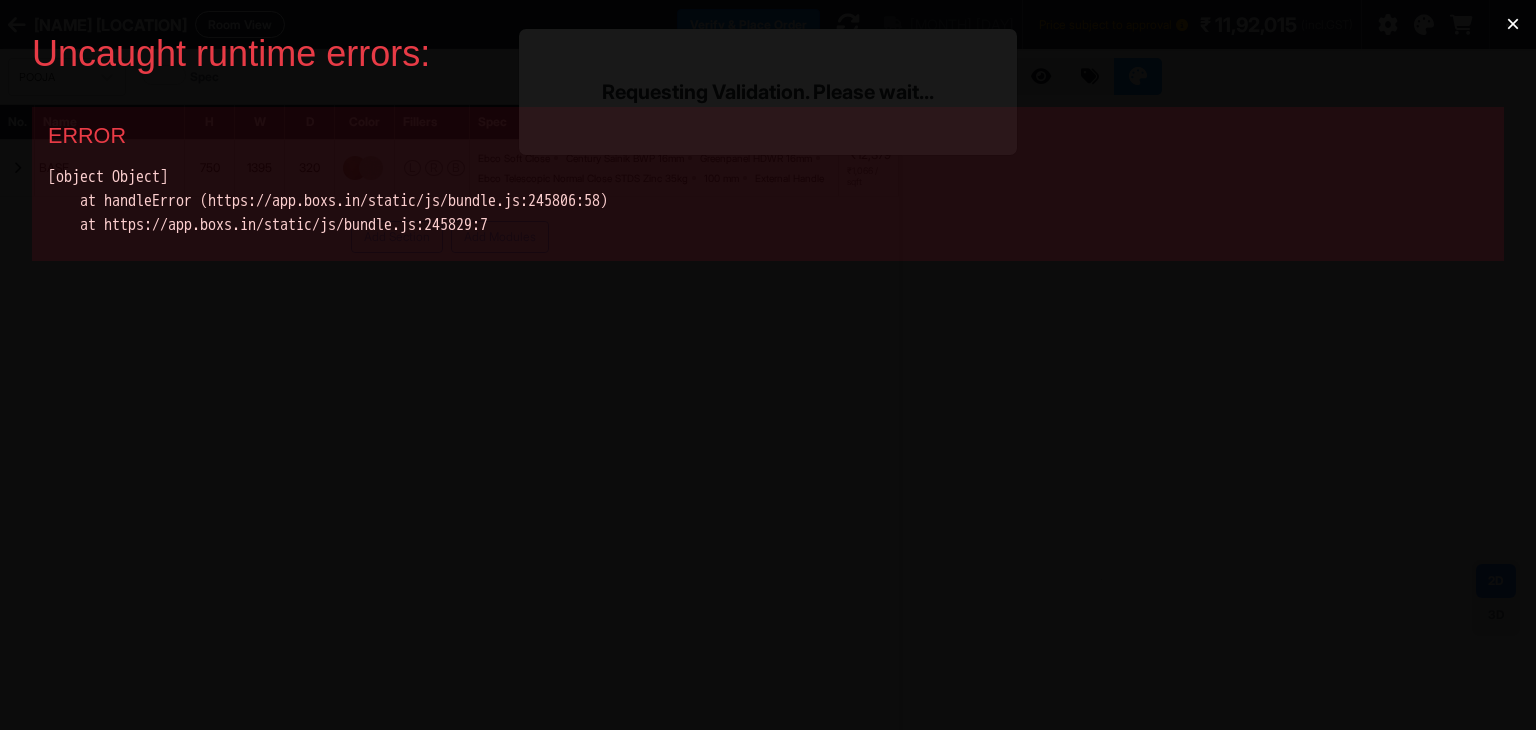 scroll, scrollTop: 0, scrollLeft: 0, axis: both 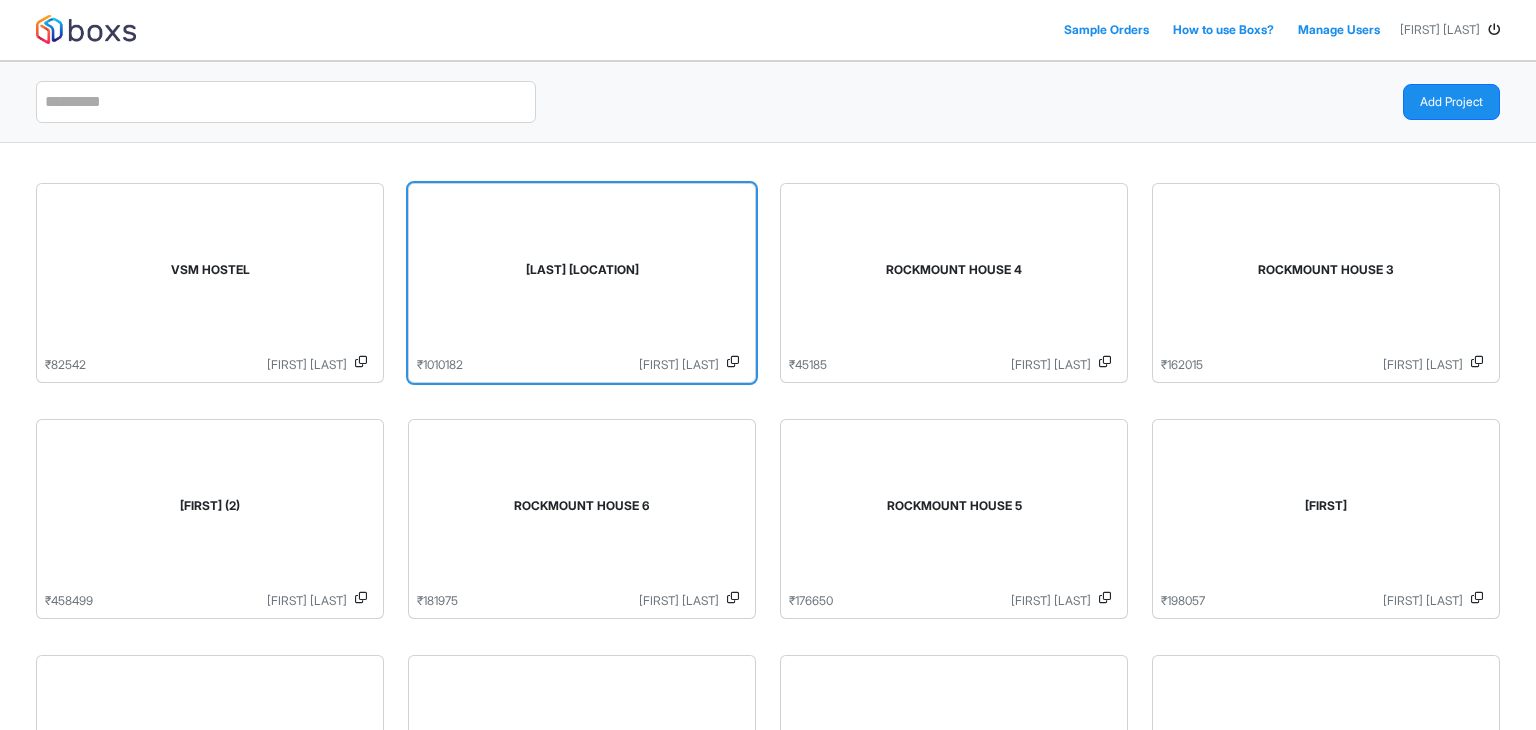 click on "[LAST] [LOCATION]" at bounding box center (582, 274) 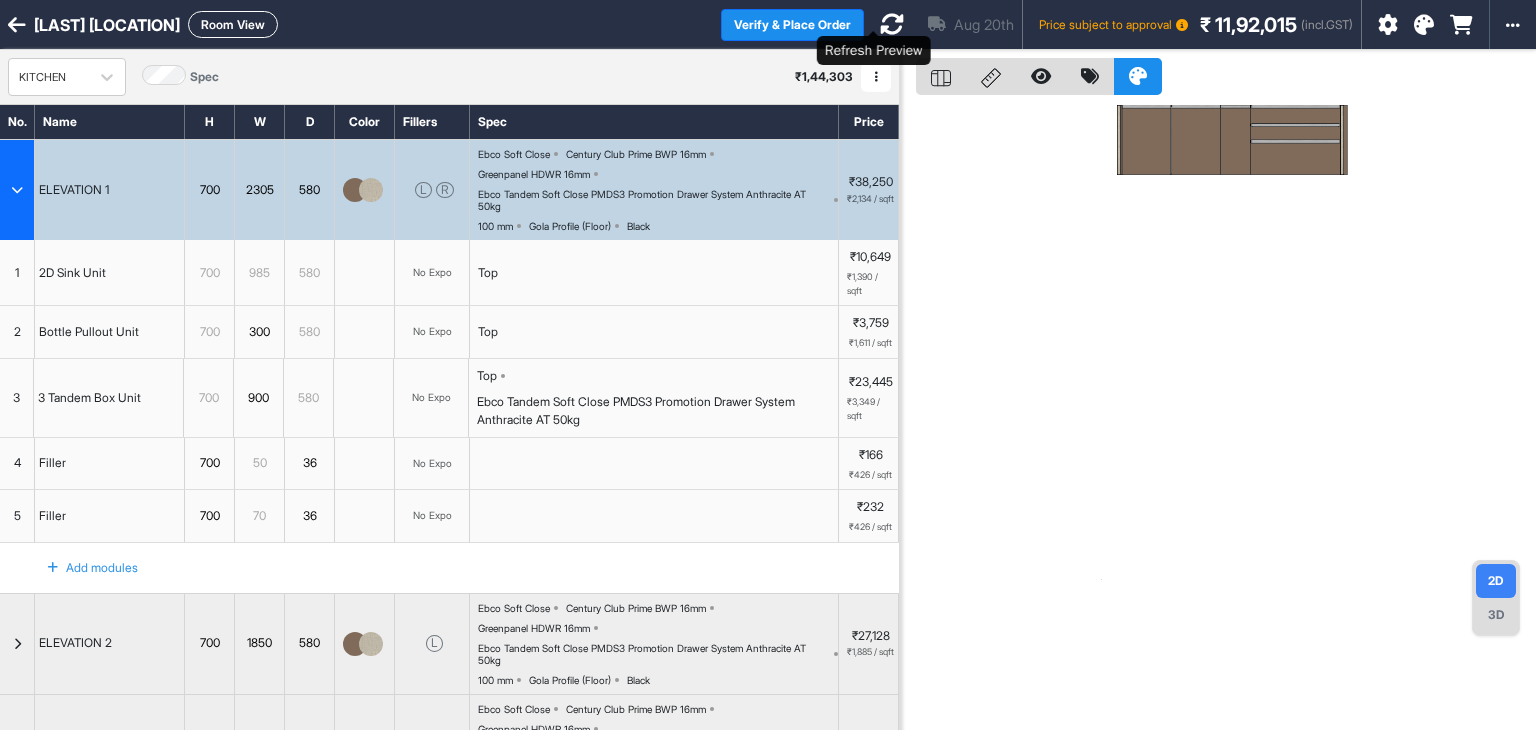 click at bounding box center [892, 24] 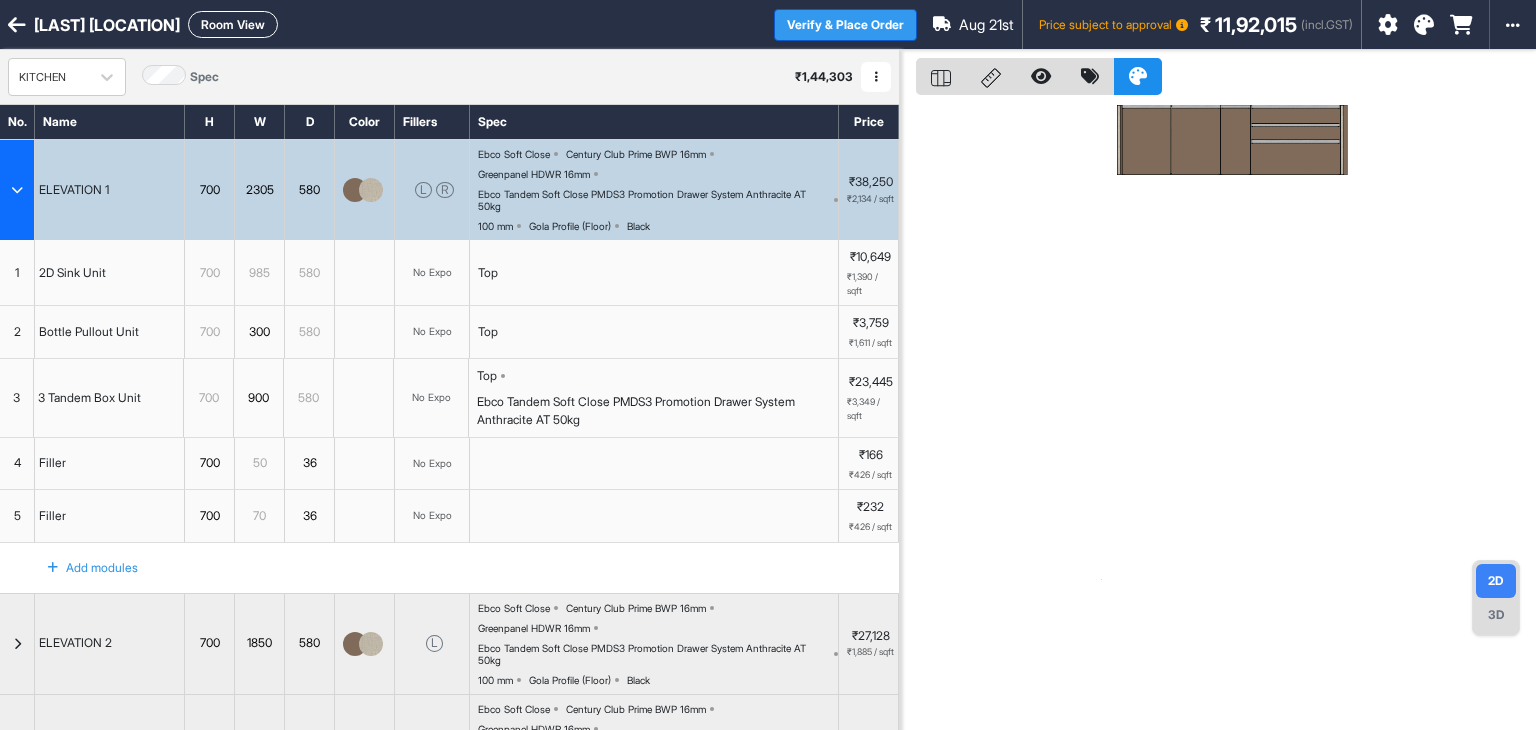click on "Verify & Place Order" at bounding box center (845, 25) 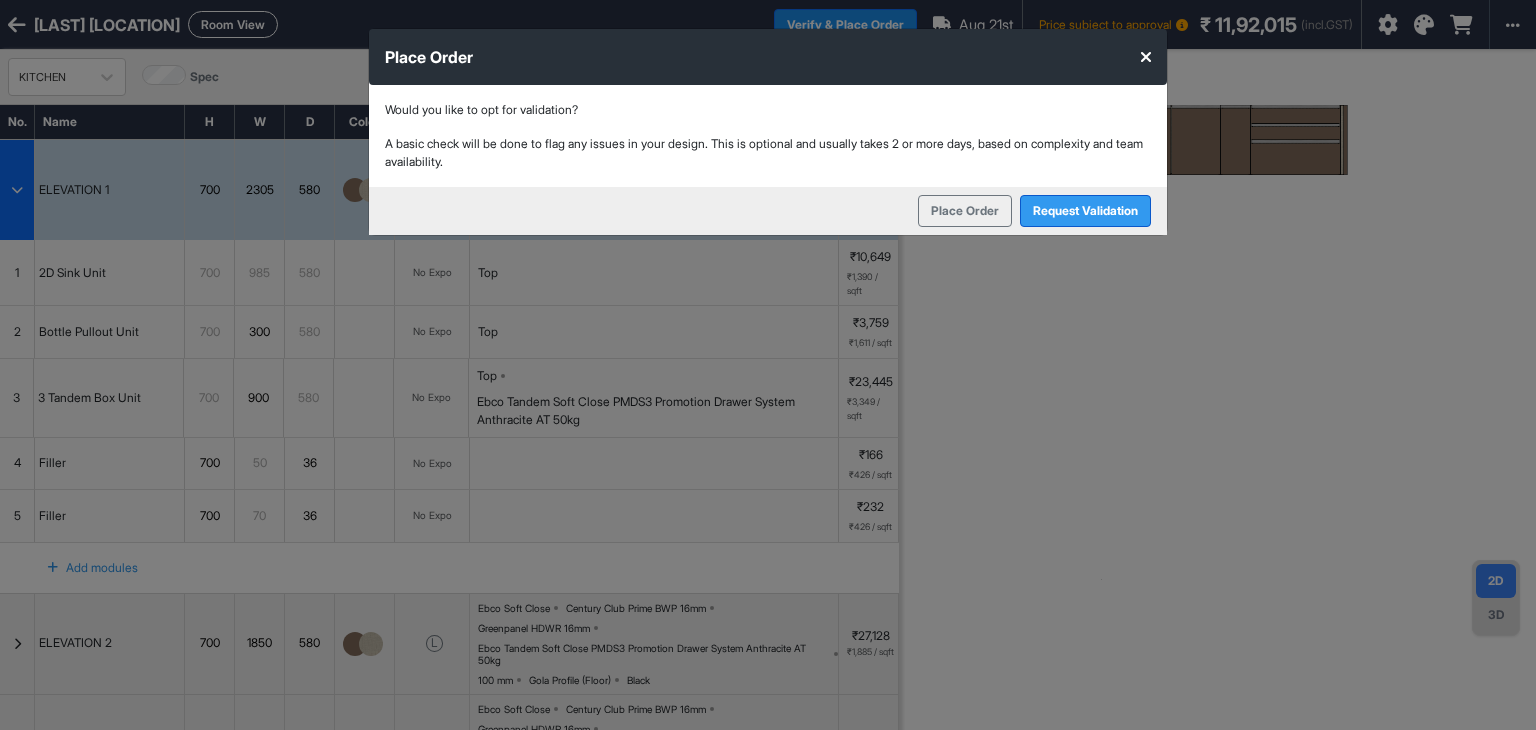 click on "Request Validation" at bounding box center [1085, 211] 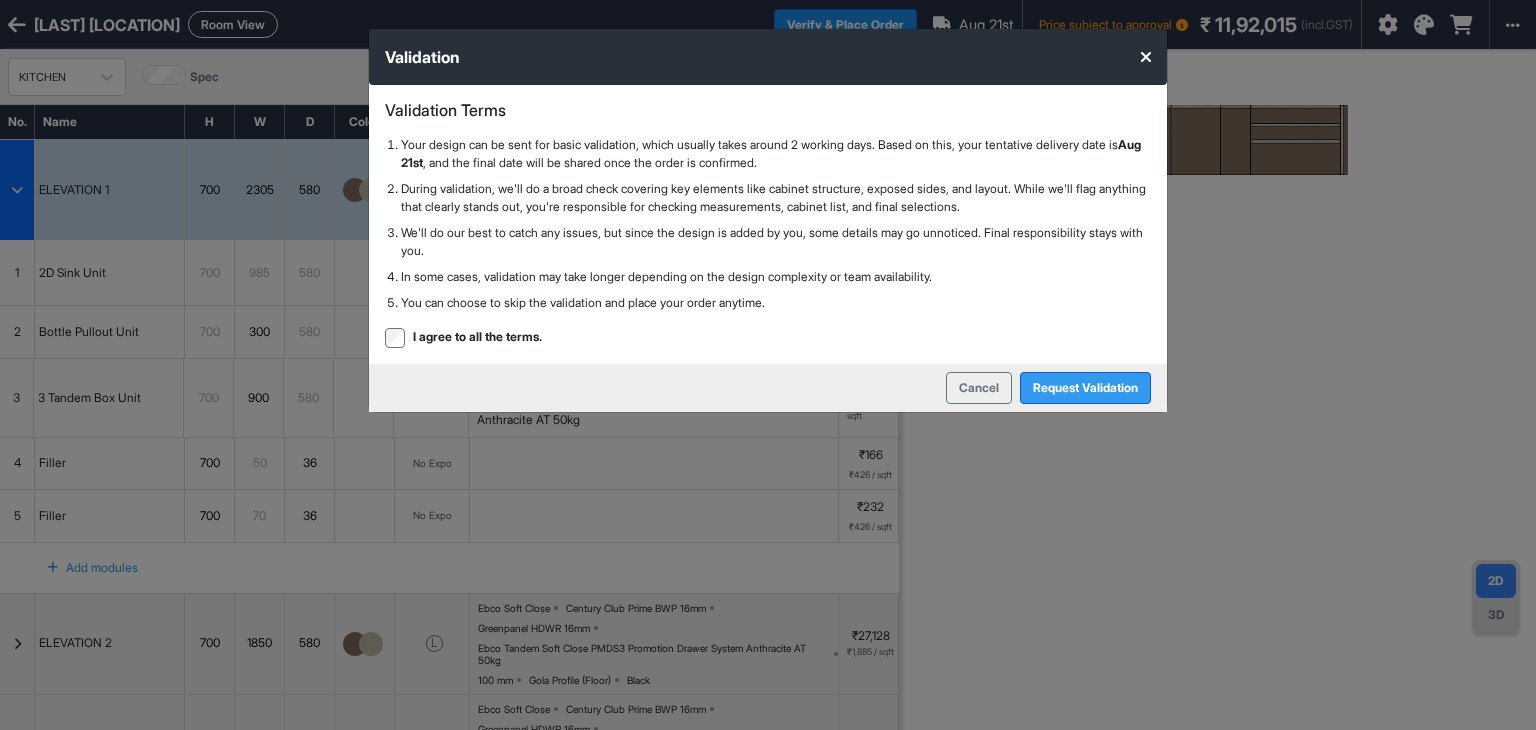 click on "Request Validation" at bounding box center [1085, 388] 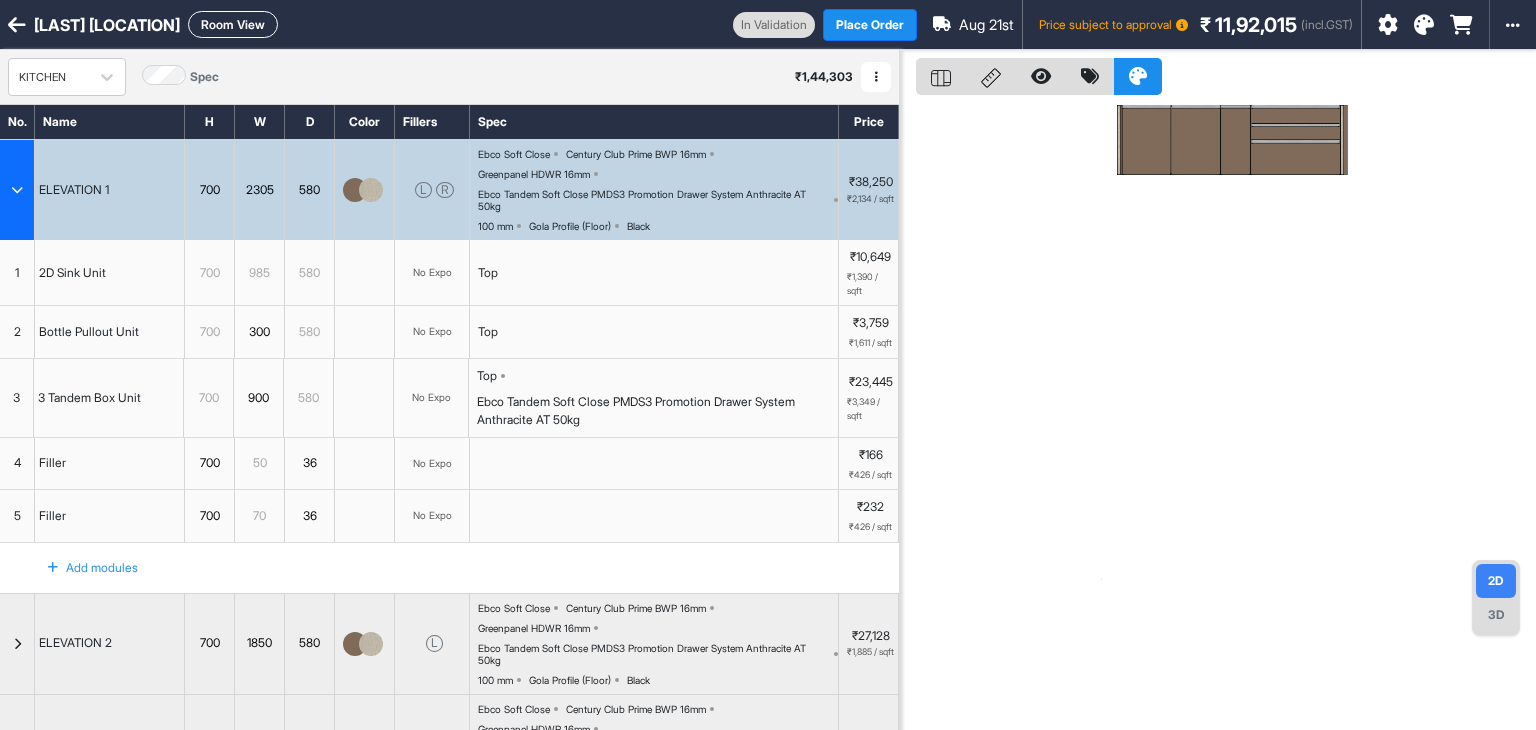 click at bounding box center (1388, 25) 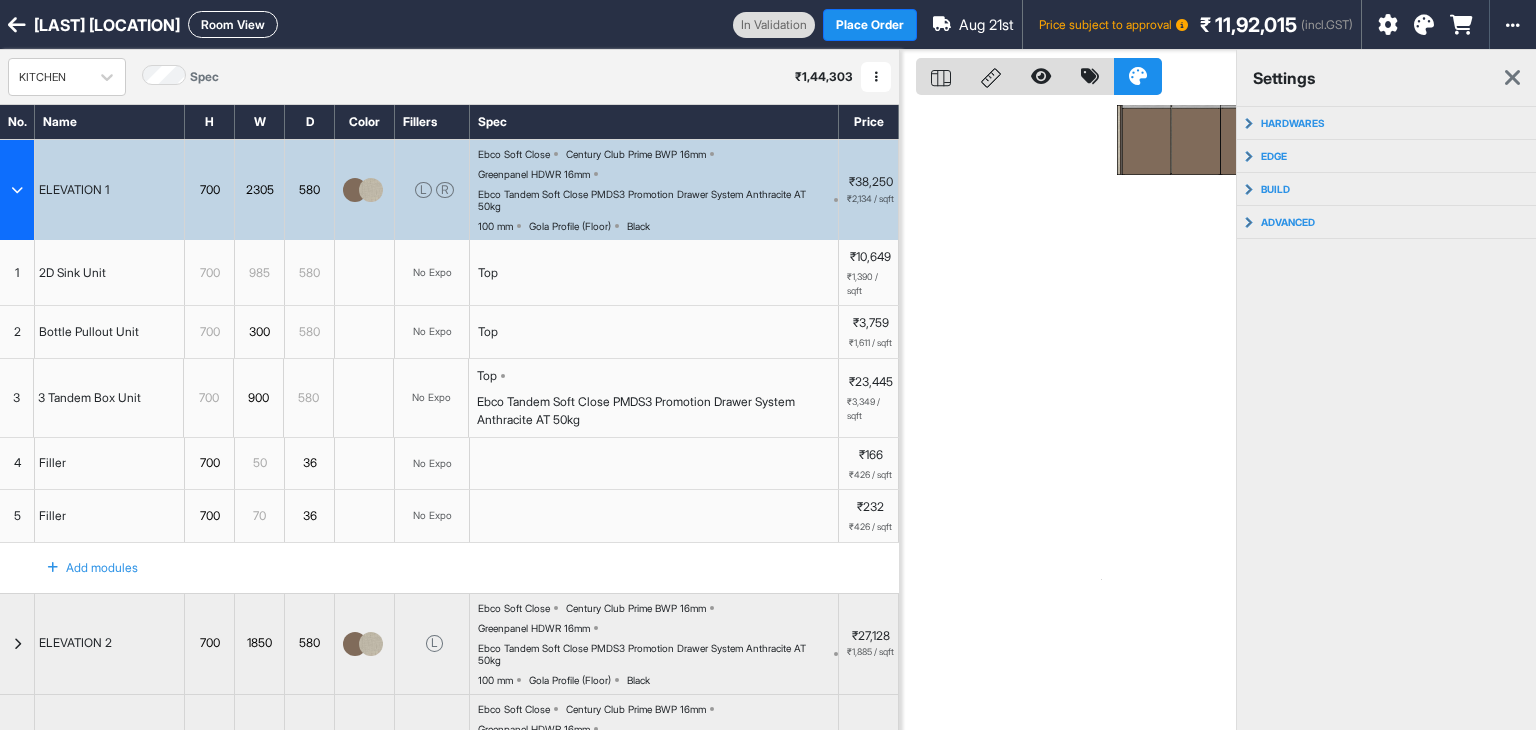 click at bounding box center (1424, 25) 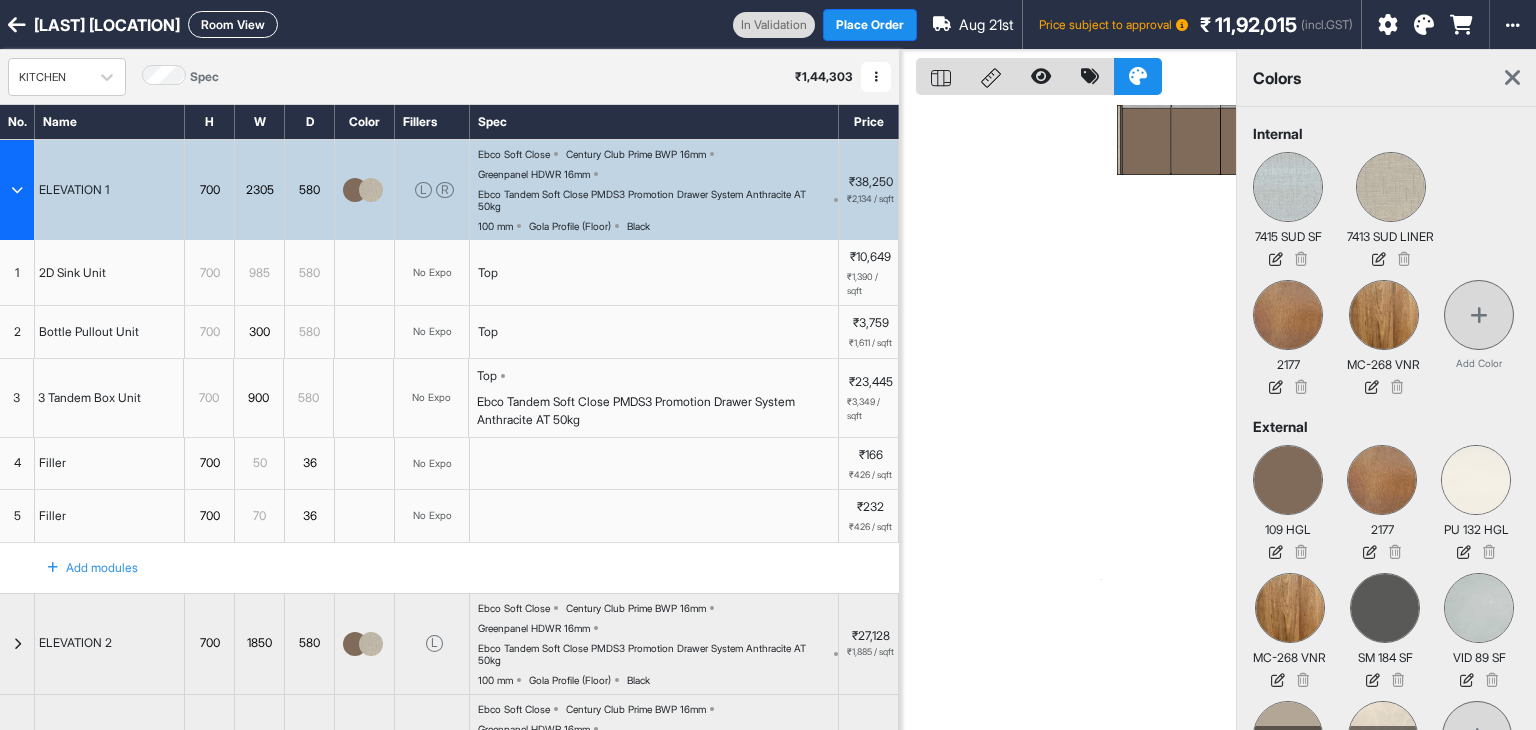 click at bounding box center [1512, 78] 